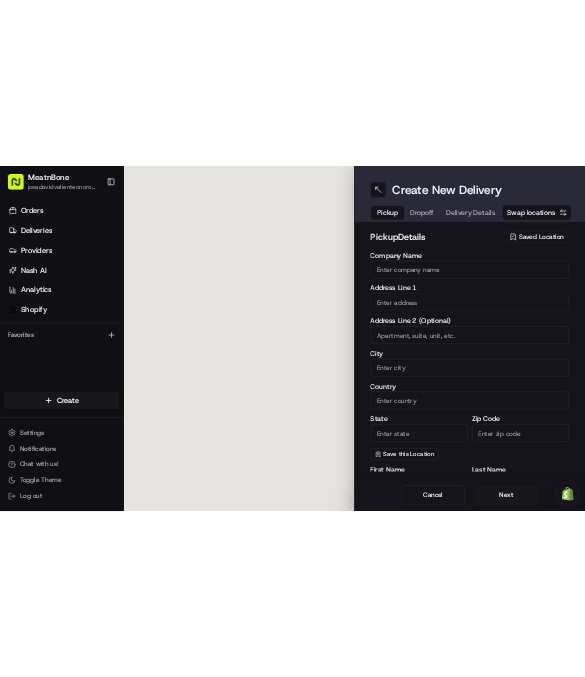 scroll, scrollTop: 0, scrollLeft: 0, axis: both 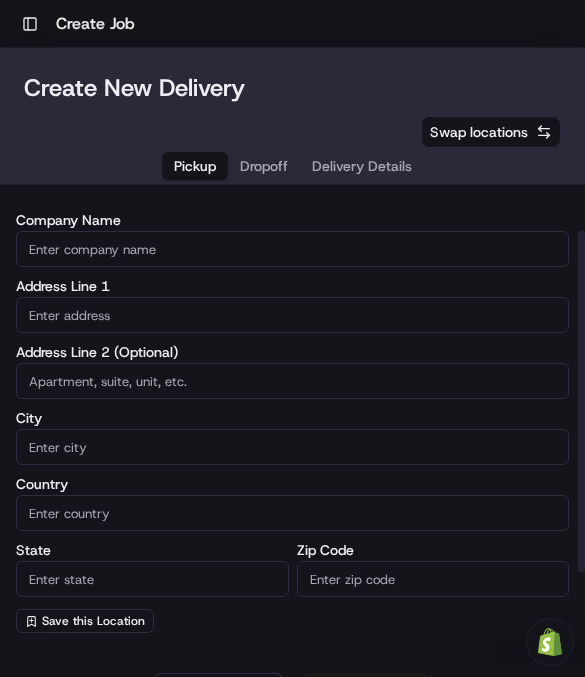 click on "Swap locations" at bounding box center [479, 132] 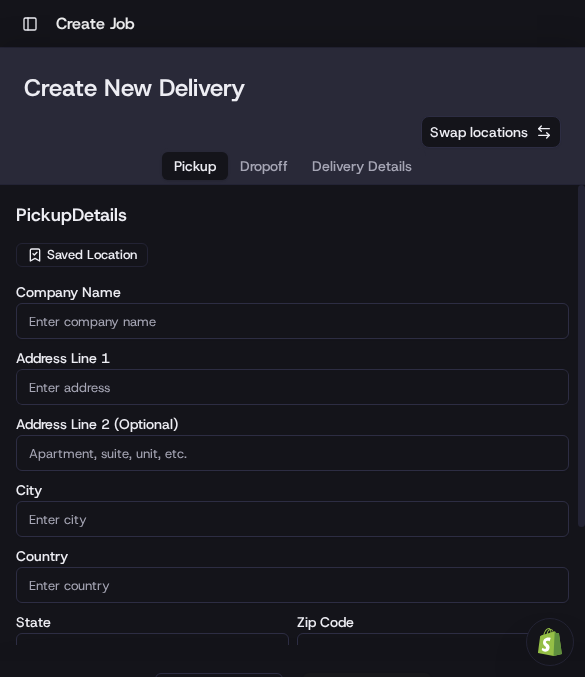 scroll, scrollTop: 0, scrollLeft: 0, axis: both 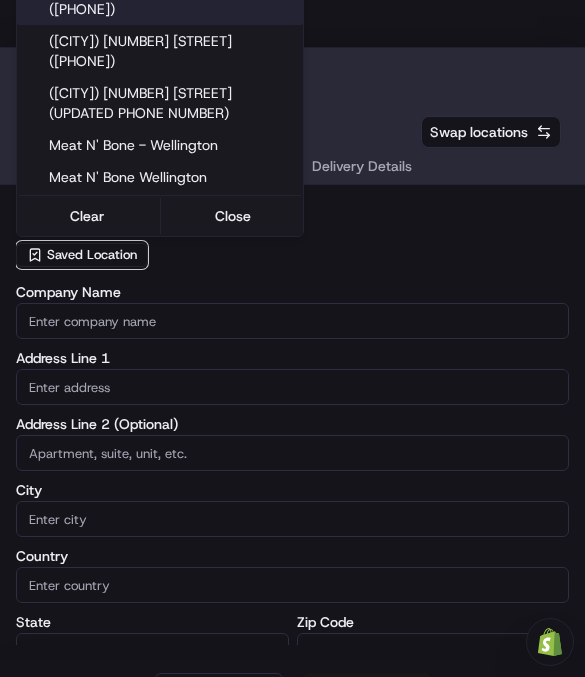 type on "We" 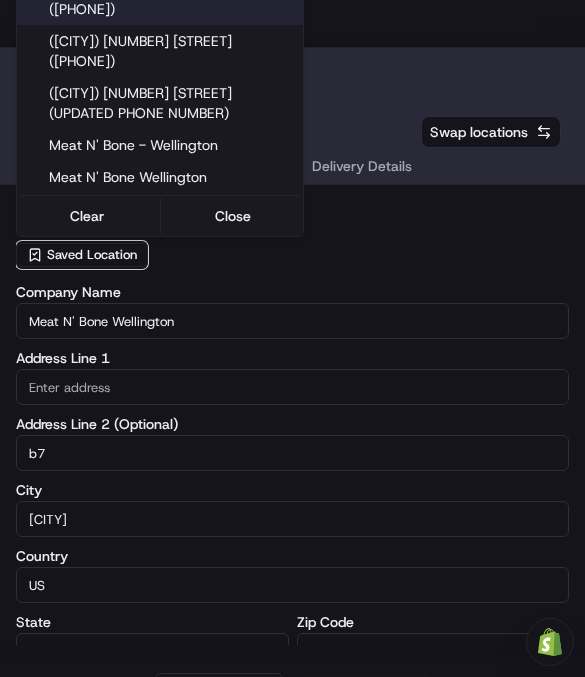 type on "[NUMBER] [STREET]" 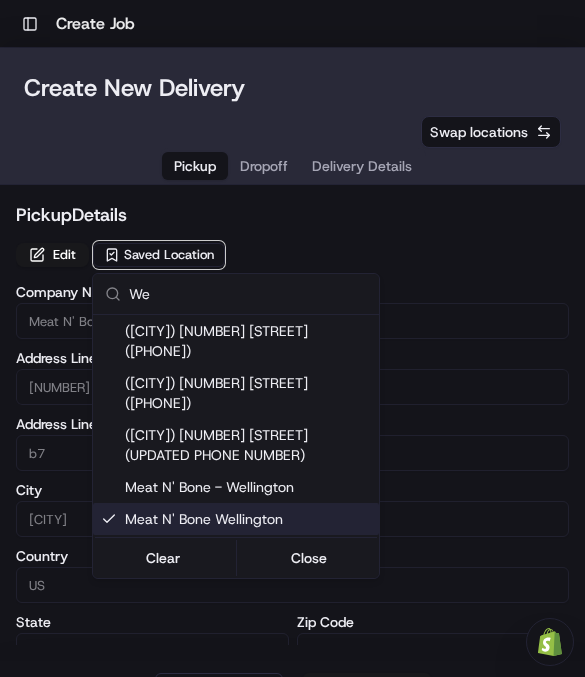 click on "Toggle Sidebar Create Job Need help with your Shopify Onboarding? Reach out to Support by clicking this button! To navigate the map with touch gestures double-tap and hold your finger on the map, then drag the map. ← Move left by 75% End Jump right by 75% Page Up Jump up by 75% Page Down Jump down by 75% Map Data Map data ©2025 Google Map data ©2025 Google 2 m  Click to toggle between metric and imperial units Terms Report a map error Create New Delivery Pickup Dropoff Delivery Details Swap locations pickup  Details  Edit Saved Location Company Name Meat N' Bone Wellington Address Line 1 [NUMBER] [STREET] Address Line 2 (Optional) b7 City Wellington Country US State FL Zip Code 33414 First Name [FIRST] Last Name [LAST] Email (Optional) [EMAIL] Phone Number US +1 [PHONE] [PHONE] Instructions (Optional) MEAT N BONE STORE, PLEASE ENTER AND SHOW THE PHONE. Advanced Cancel Next" at bounding box center (292, 338) 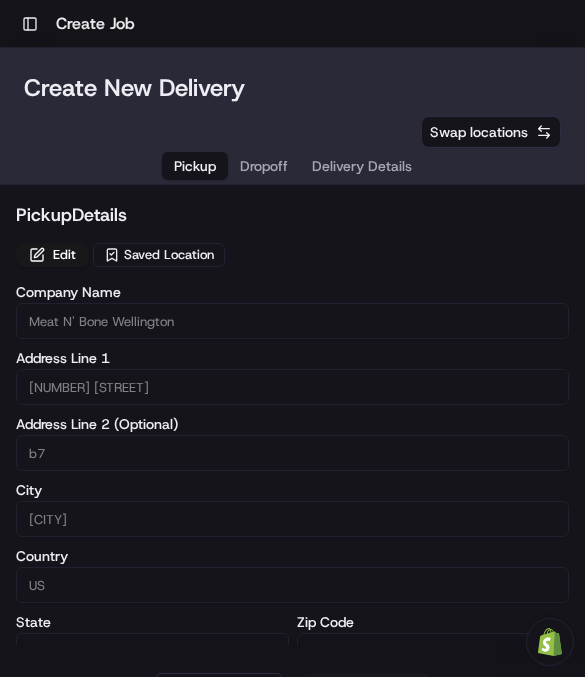 click on "Dropoff" at bounding box center (264, 166) 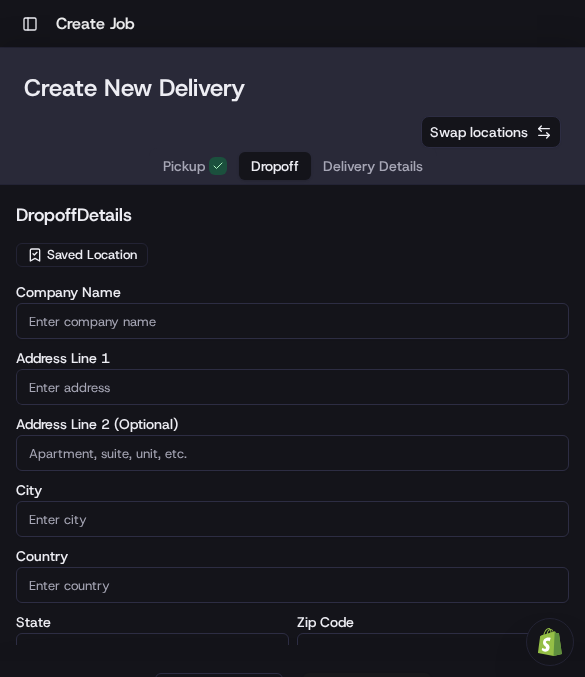 click at bounding box center (292, 387) 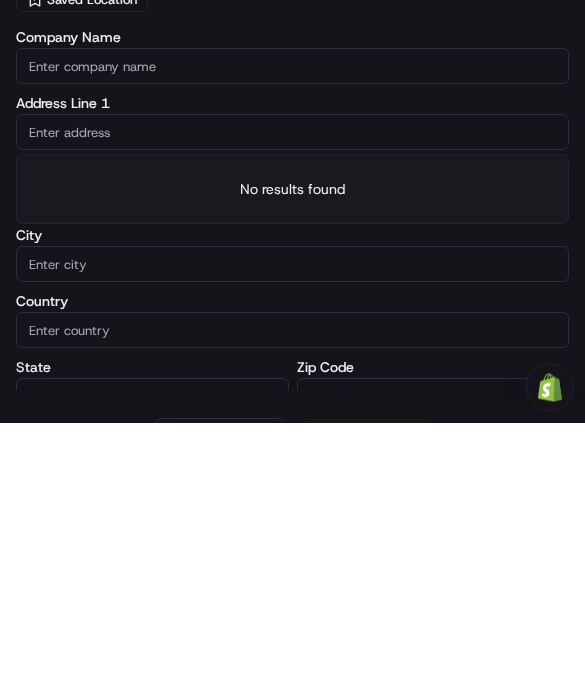 click at bounding box center [292, 387] 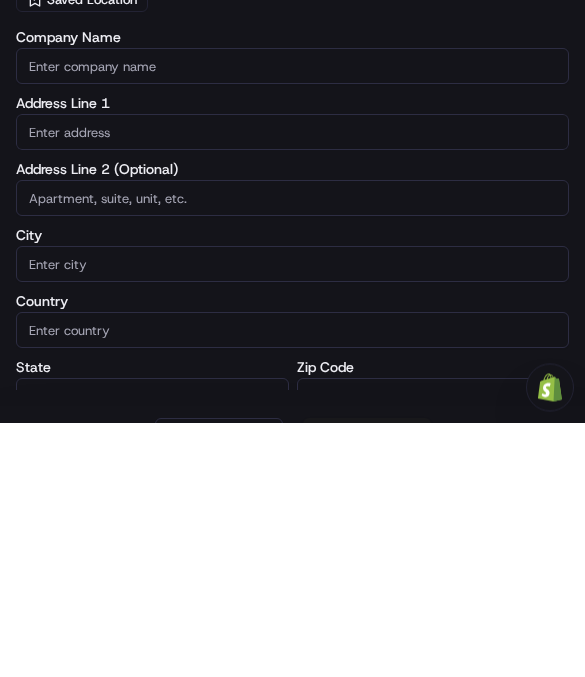 paste on "[NUMBER] [STREET] [CITY] [STATE] [POSTAL_CODE] [COUNTRY]" 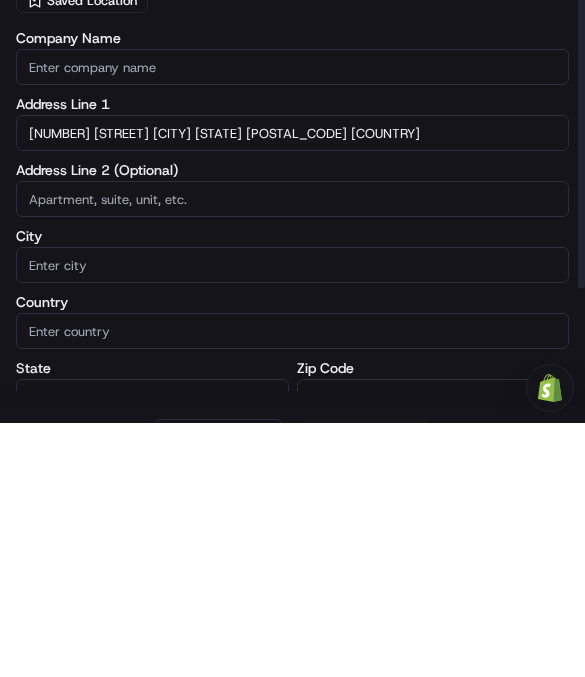 scroll, scrollTop: 27, scrollLeft: 0, axis: vertical 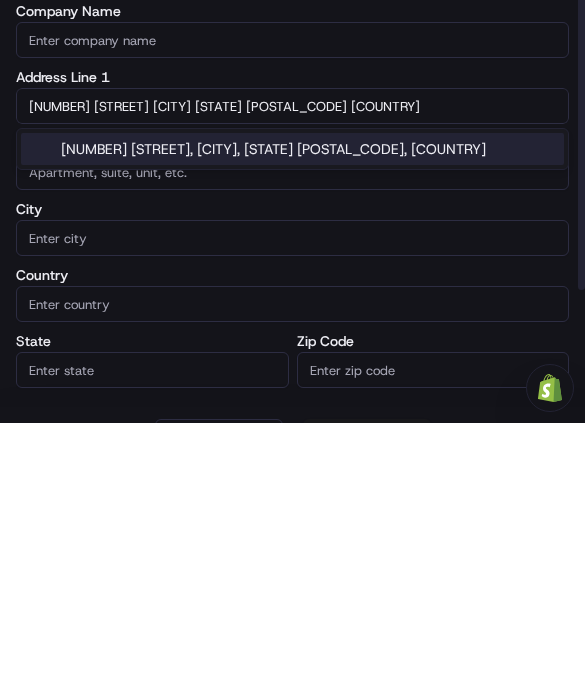 click on "[NUMBER] [STREET], [CITY], [STATE] [POSTAL_CODE], [COUNTRY]" at bounding box center [292, 403] 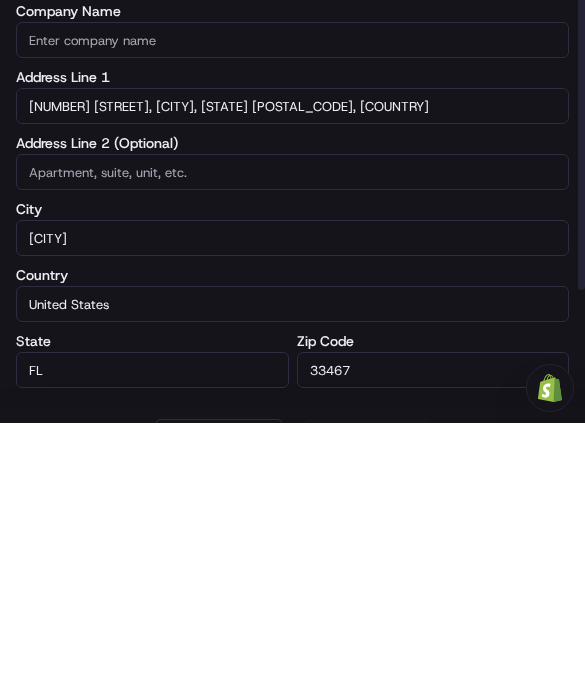 type on "[NUMBER] [STREET], [CITY], [STATE] [POSTAL_CODE], [COUNTRY]" 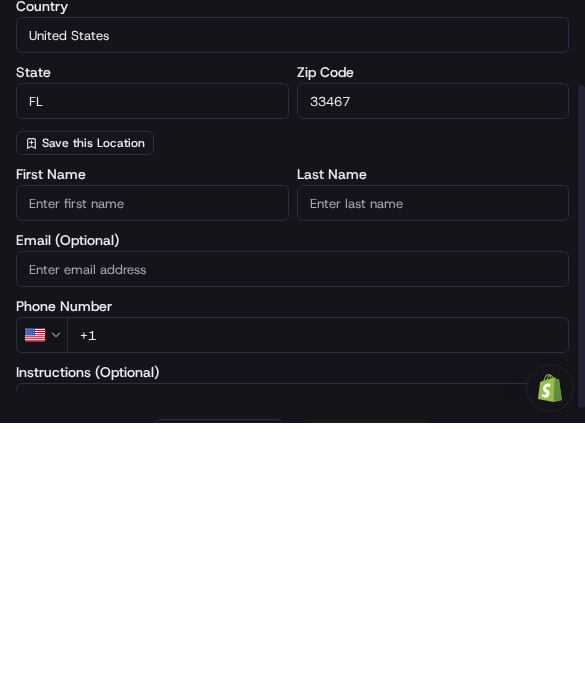scroll, scrollTop: 313, scrollLeft: 0, axis: vertical 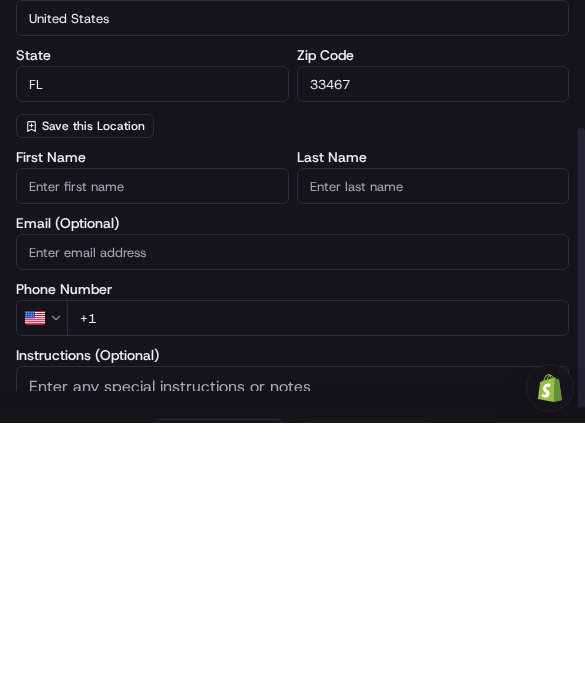 click on "First Name" at bounding box center [152, 440] 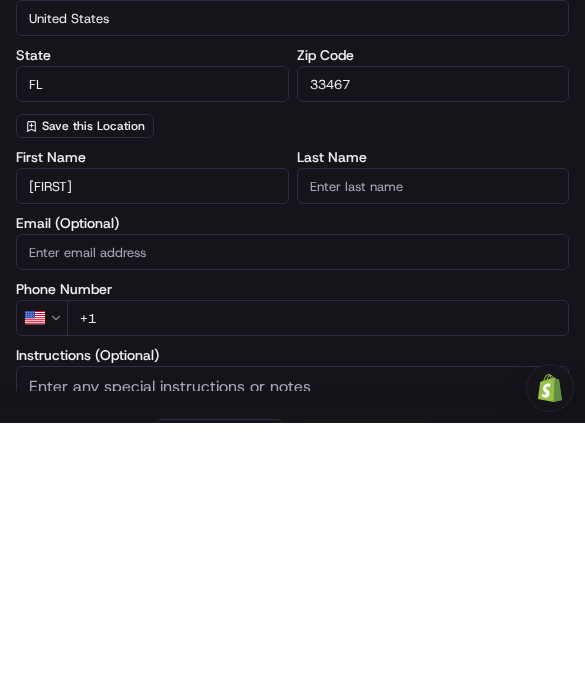 type on "[FIRST]" 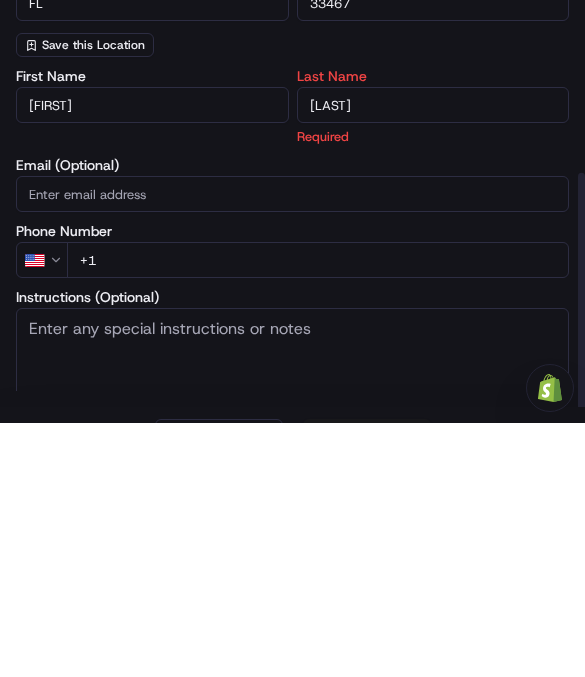 type on "[LAST]" 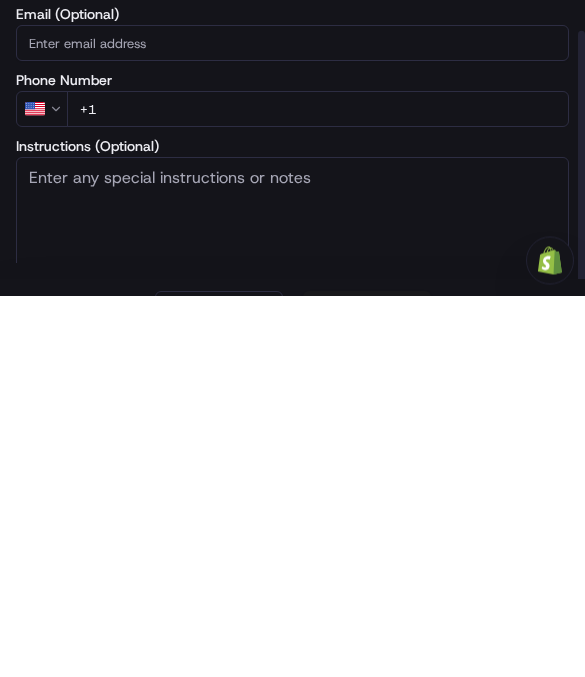 scroll, scrollTop: 371, scrollLeft: 0, axis: vertical 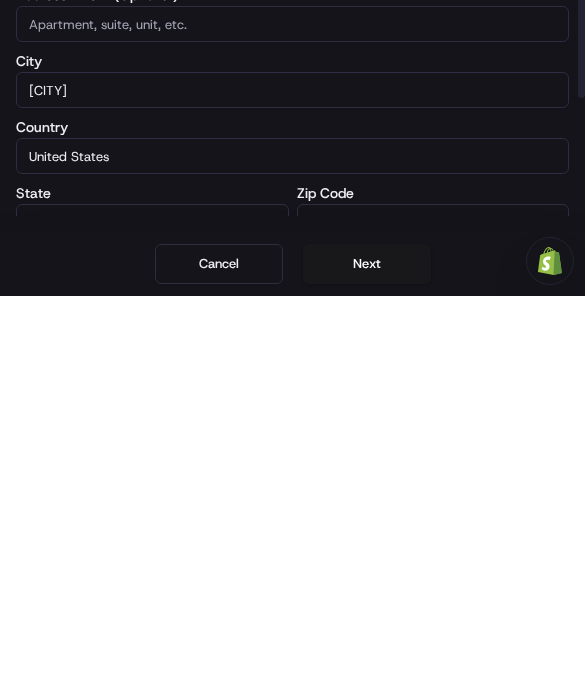 type on "+1 [PHONE] [PHONE]" 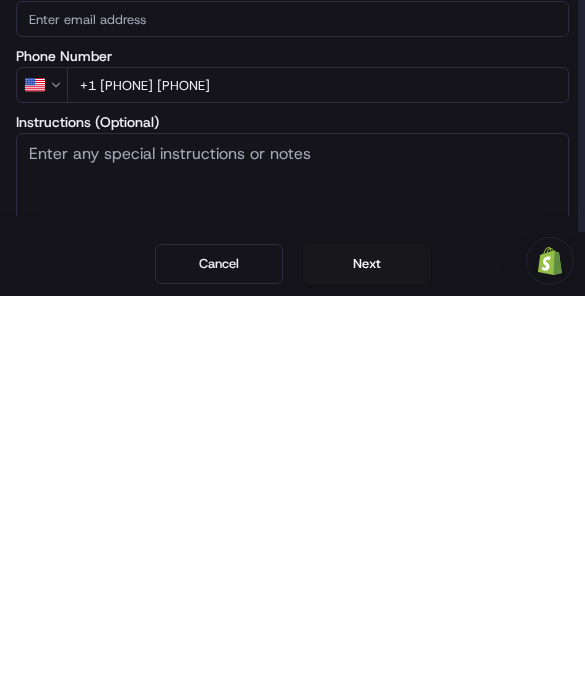 scroll, scrollTop: 370, scrollLeft: 0, axis: vertical 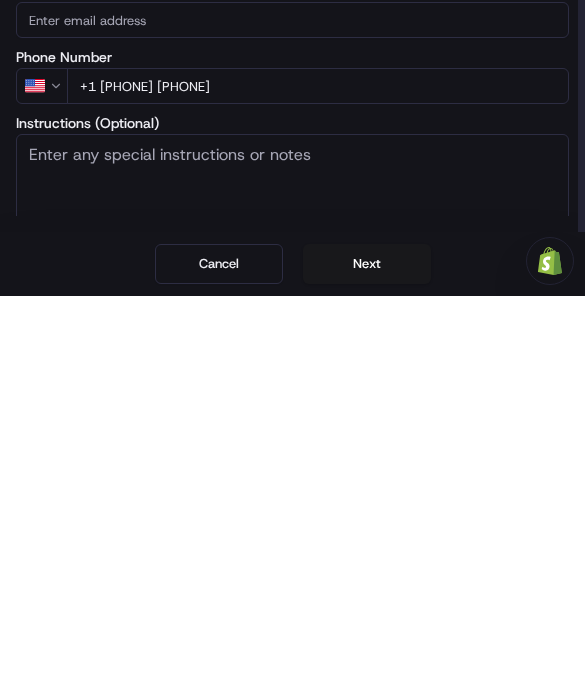 click on "Instructions (Optional)" at bounding box center (292, 590) 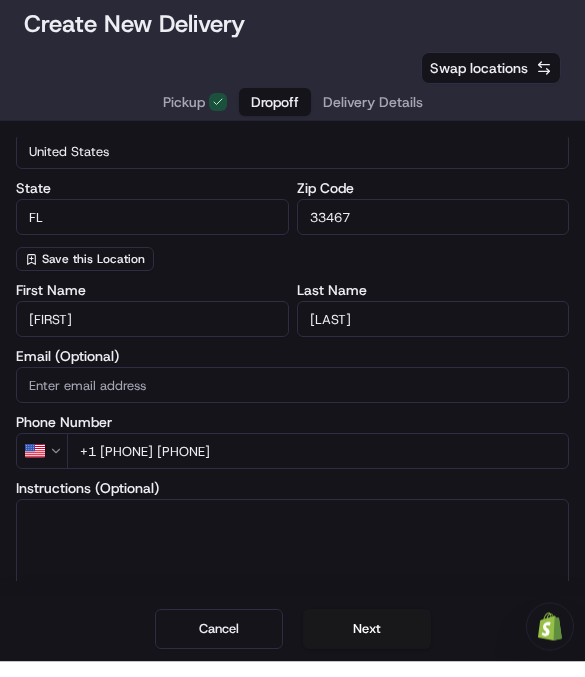 scroll, scrollTop: 370, scrollLeft: 0, axis: vertical 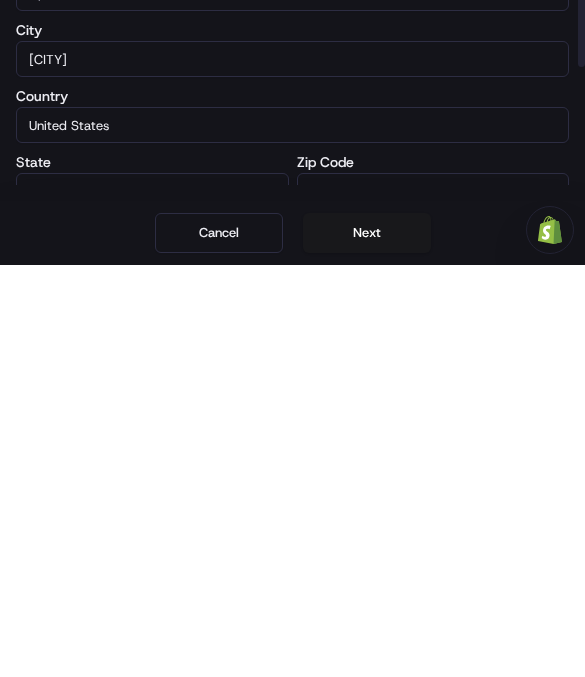 type 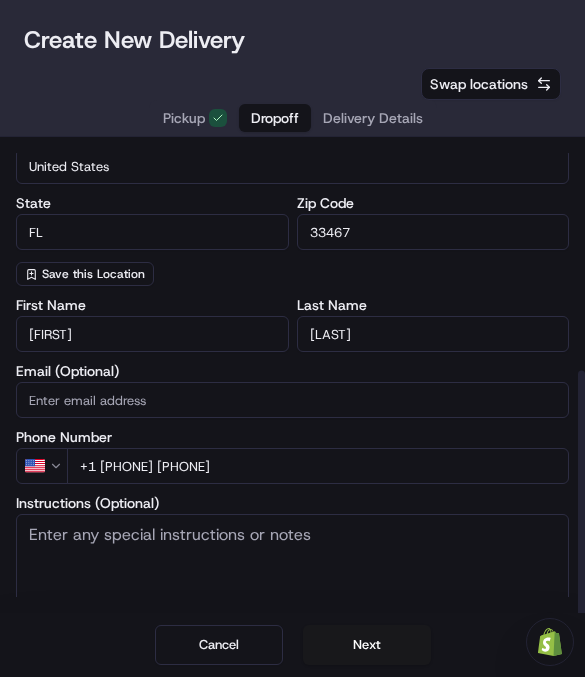 scroll, scrollTop: 371, scrollLeft: 0, axis: vertical 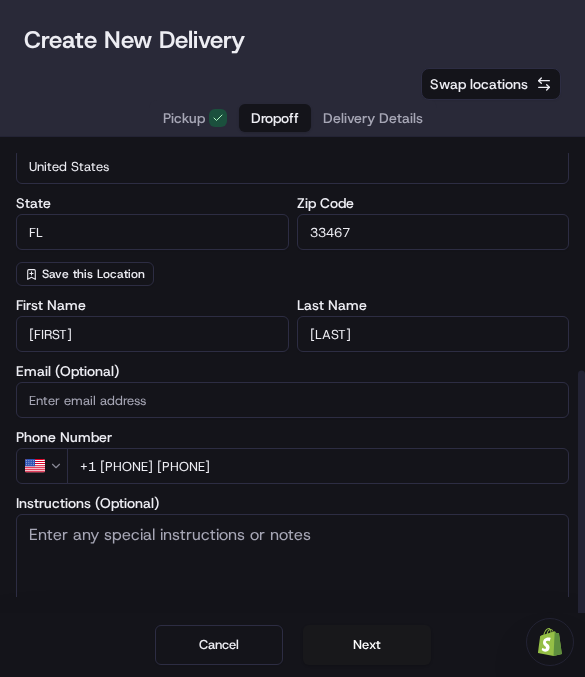 click on "Delivery Details" at bounding box center [373, 118] 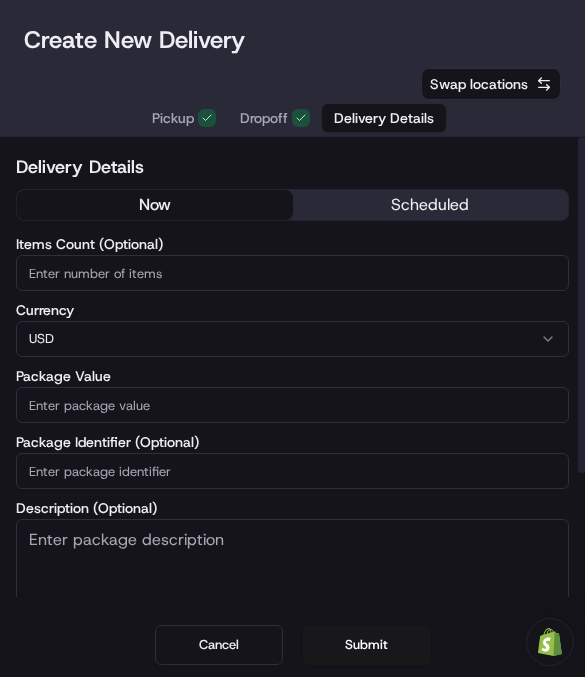 scroll, scrollTop: 0, scrollLeft: 0, axis: both 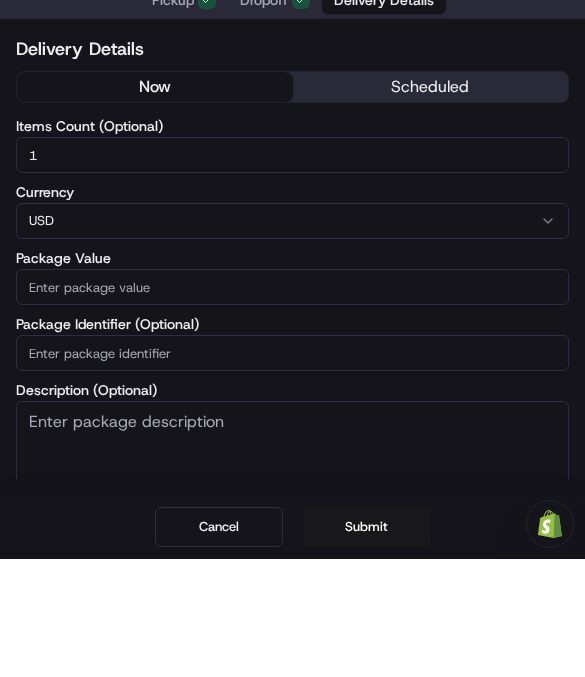 type on "1" 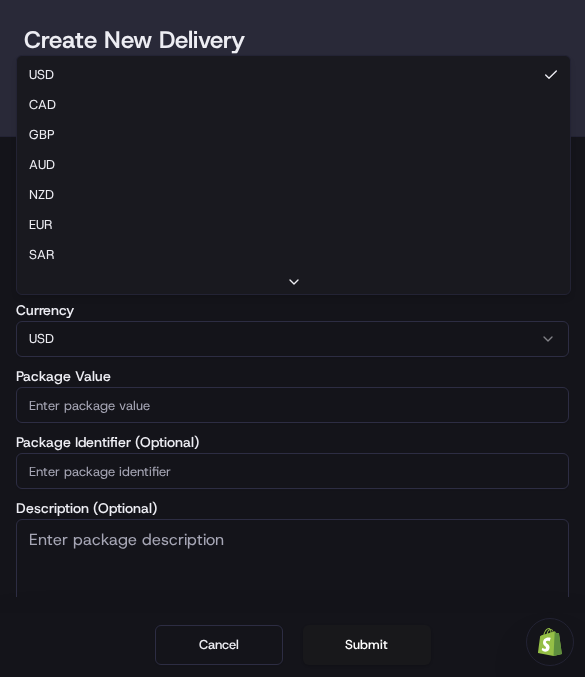 scroll, scrollTop: 61, scrollLeft: 0, axis: vertical 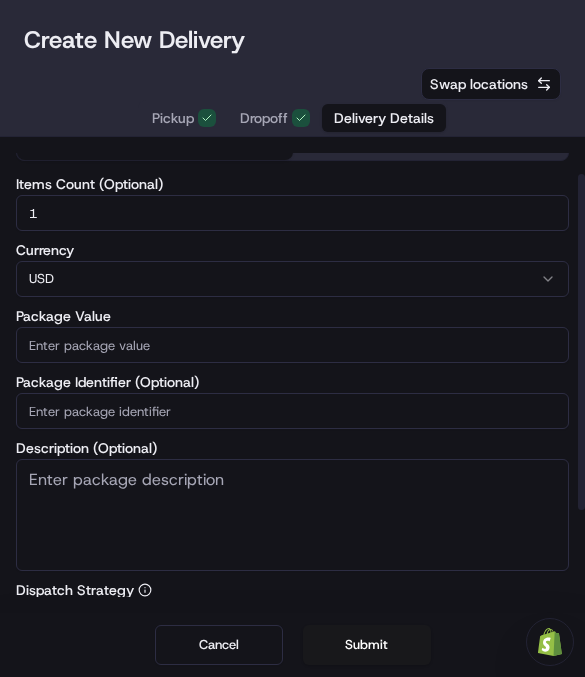 click on "Package Value" at bounding box center (292, 345) 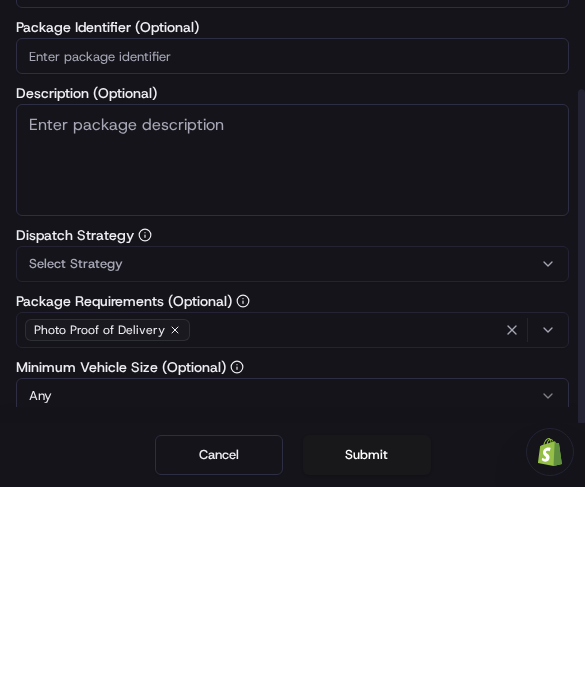 scroll, scrollTop: 232, scrollLeft: 0, axis: vertical 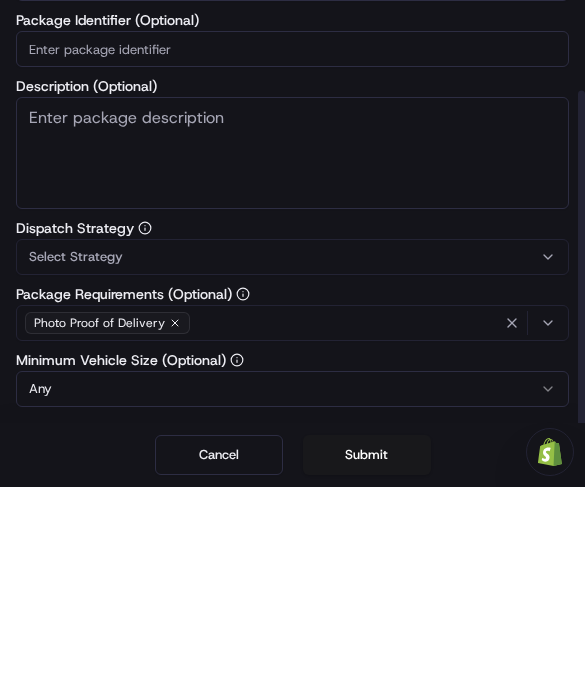 type on "193.95" 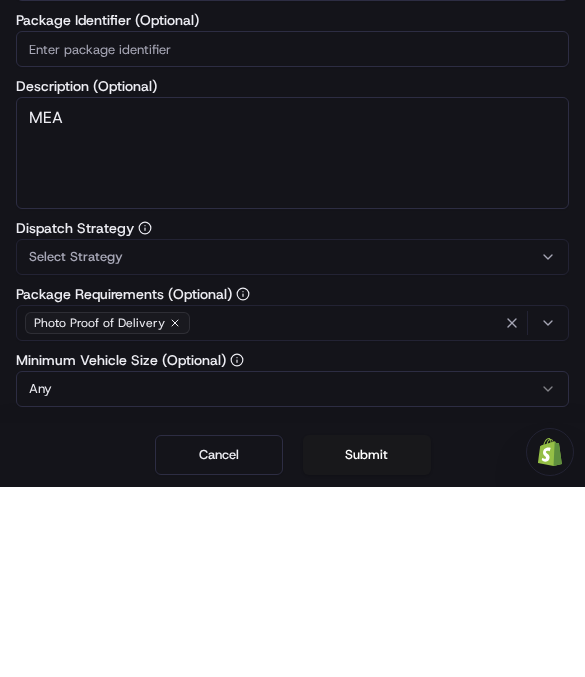 type on "MEAT" 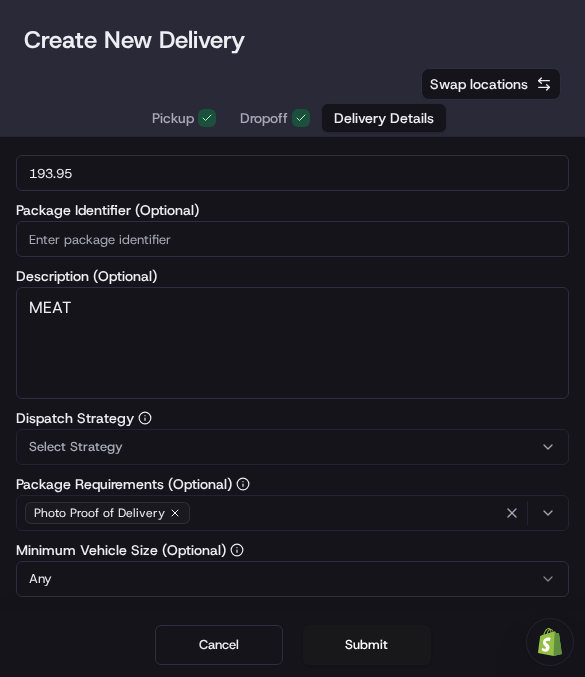 scroll, scrollTop: 0, scrollLeft: 0, axis: both 